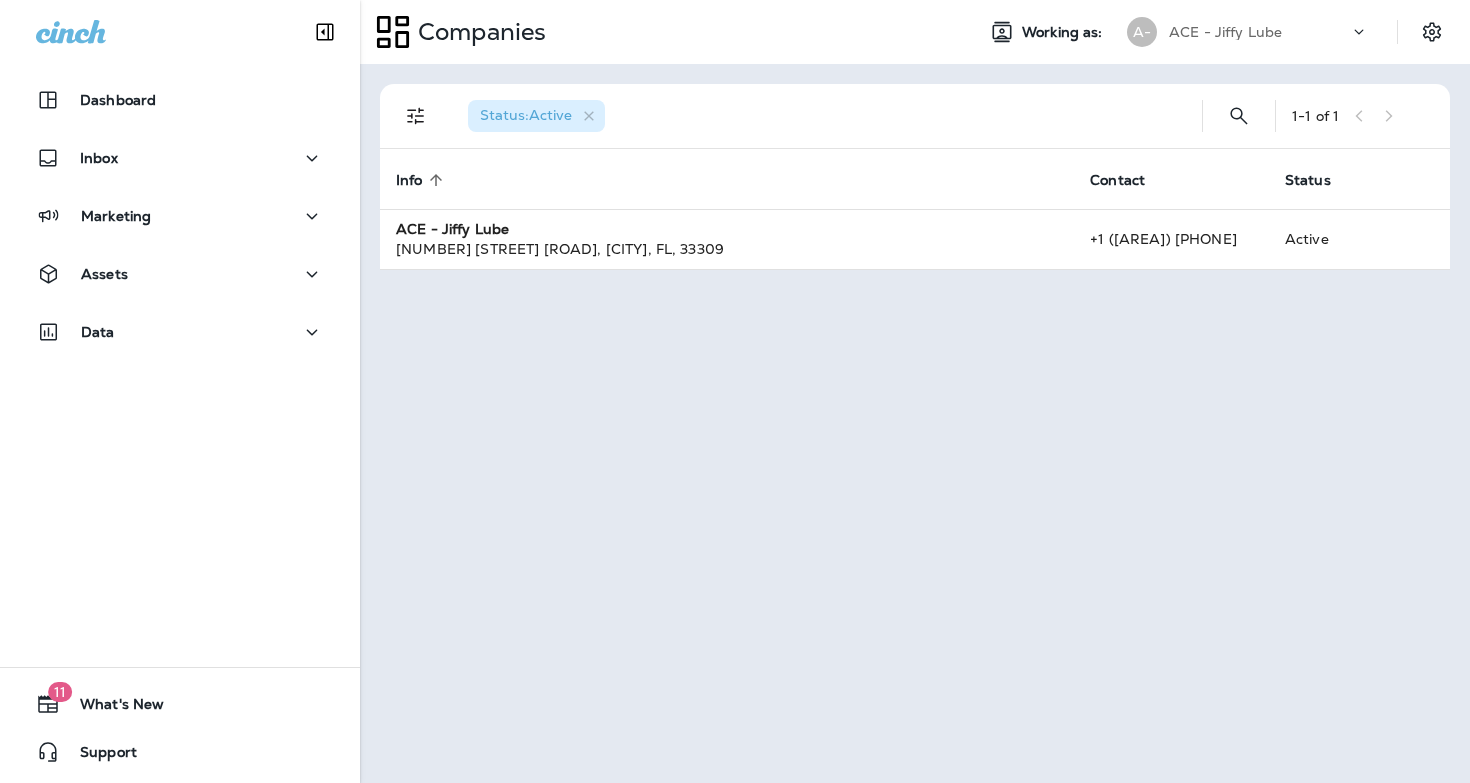 scroll, scrollTop: 0, scrollLeft: 0, axis: both 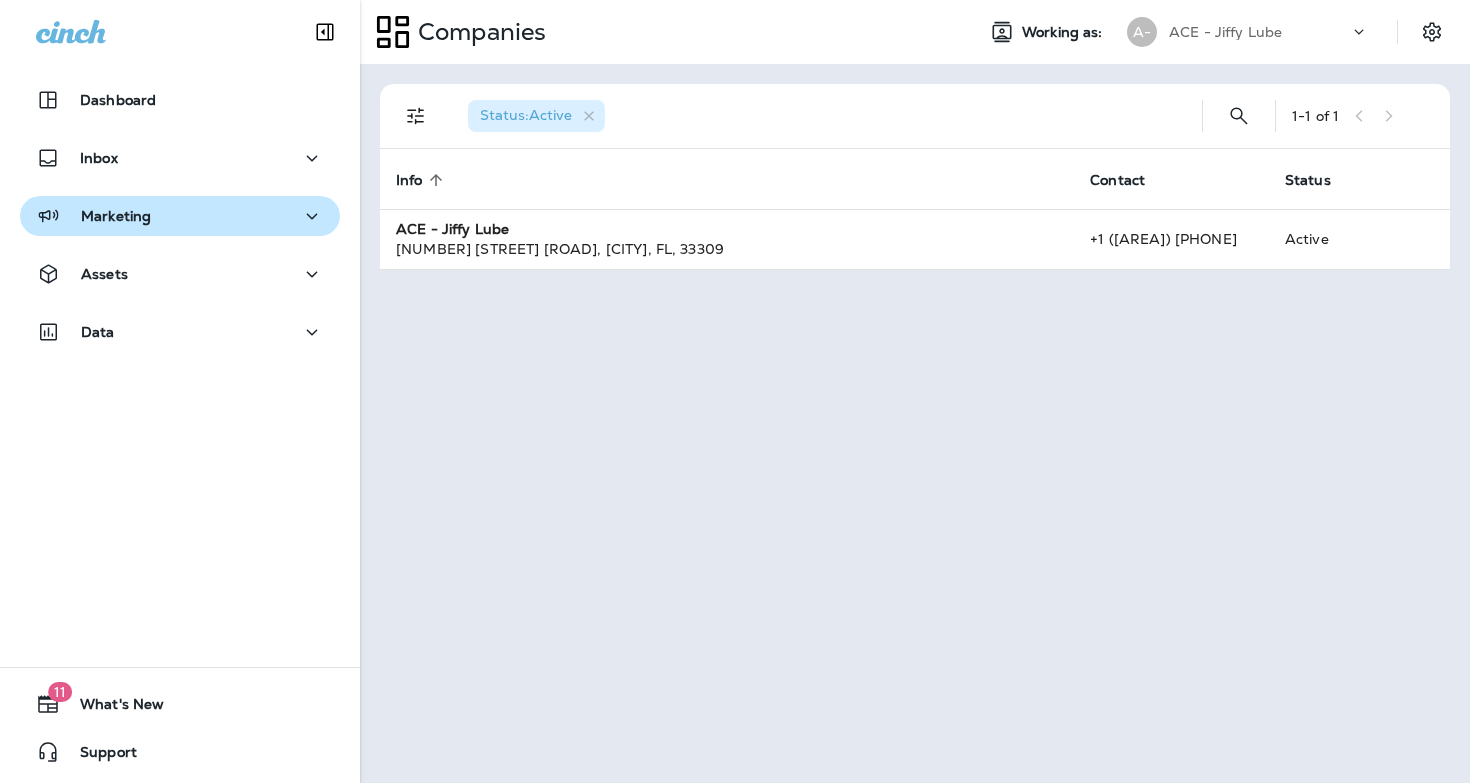 click on "Marketing" at bounding box center (180, 216) 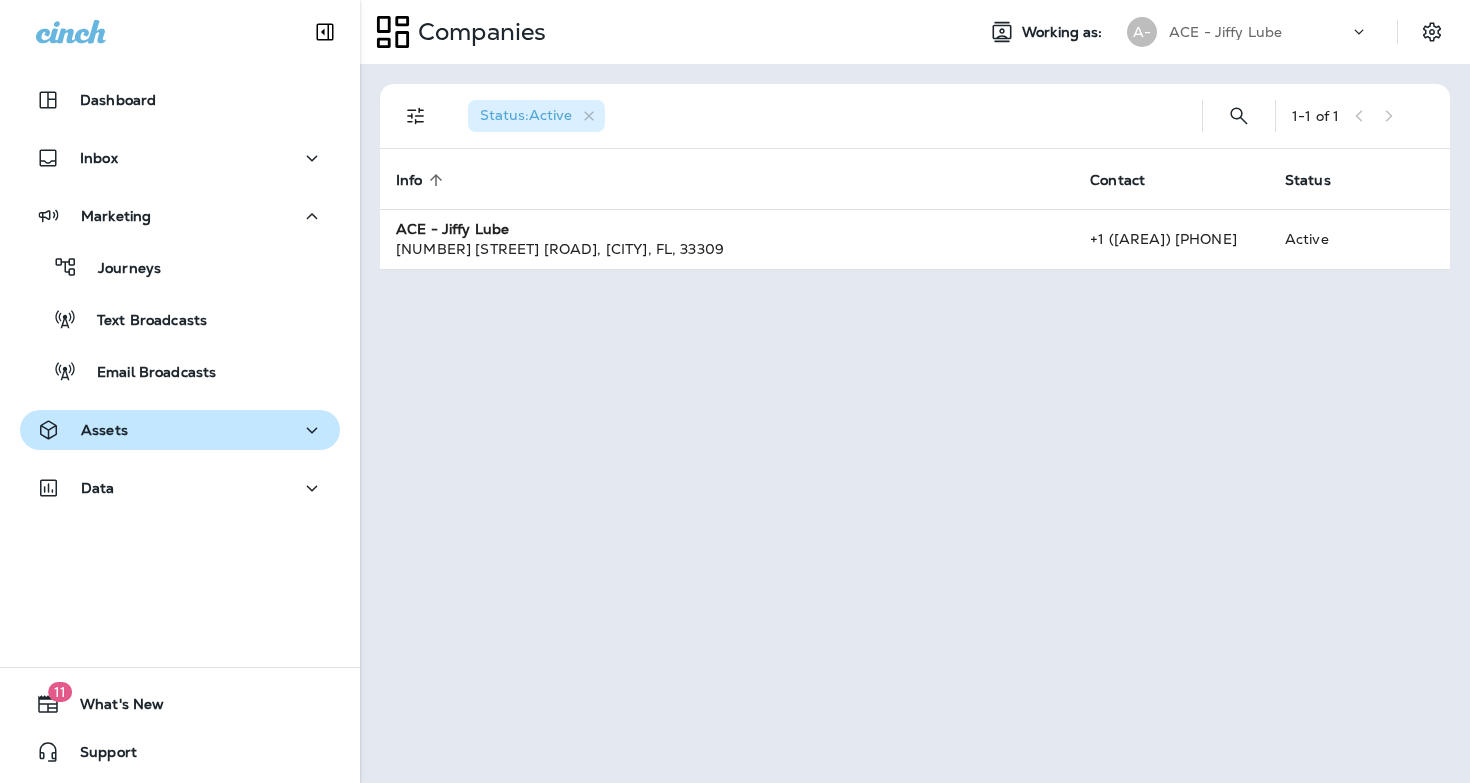 click on "Assets" at bounding box center [180, 430] 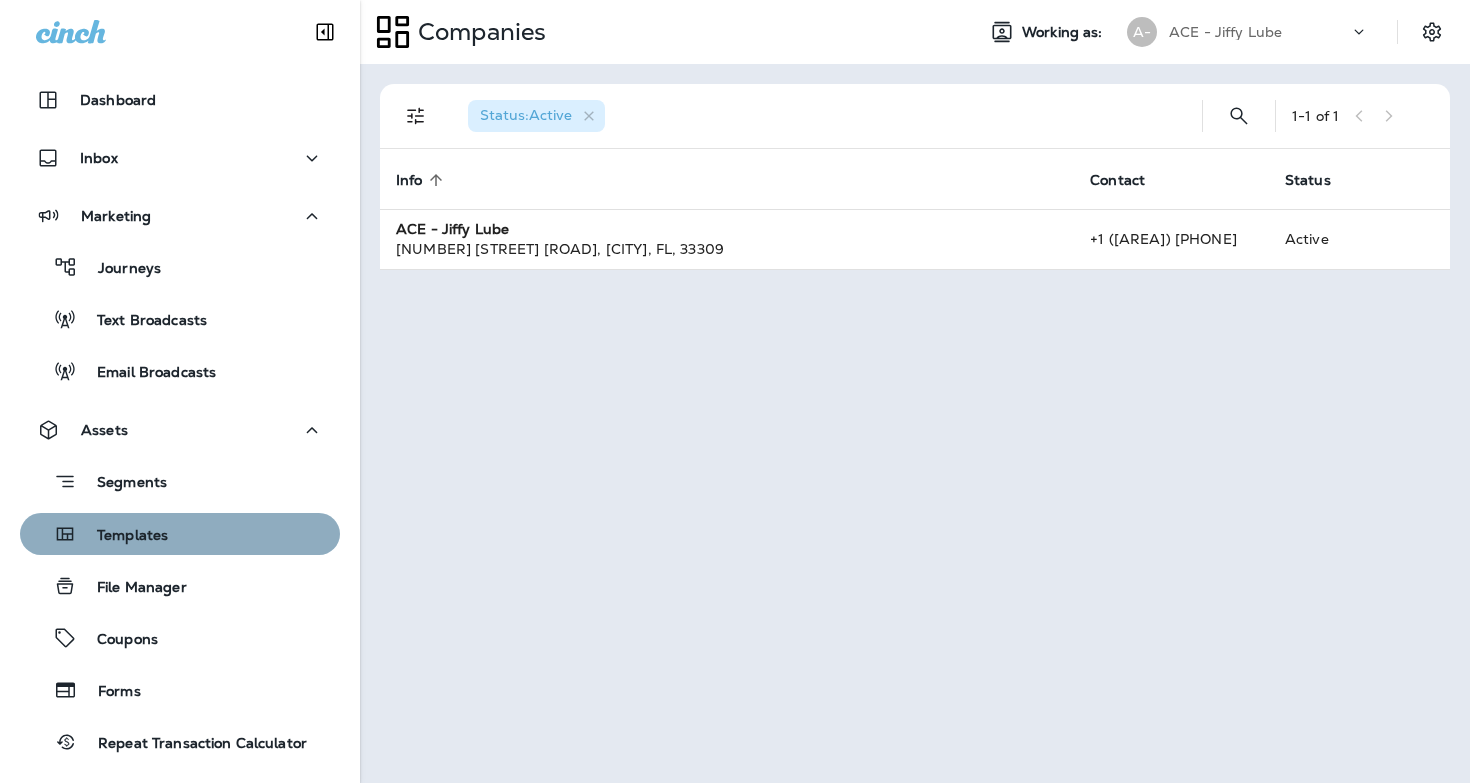 click on "Templates" at bounding box center [180, 534] 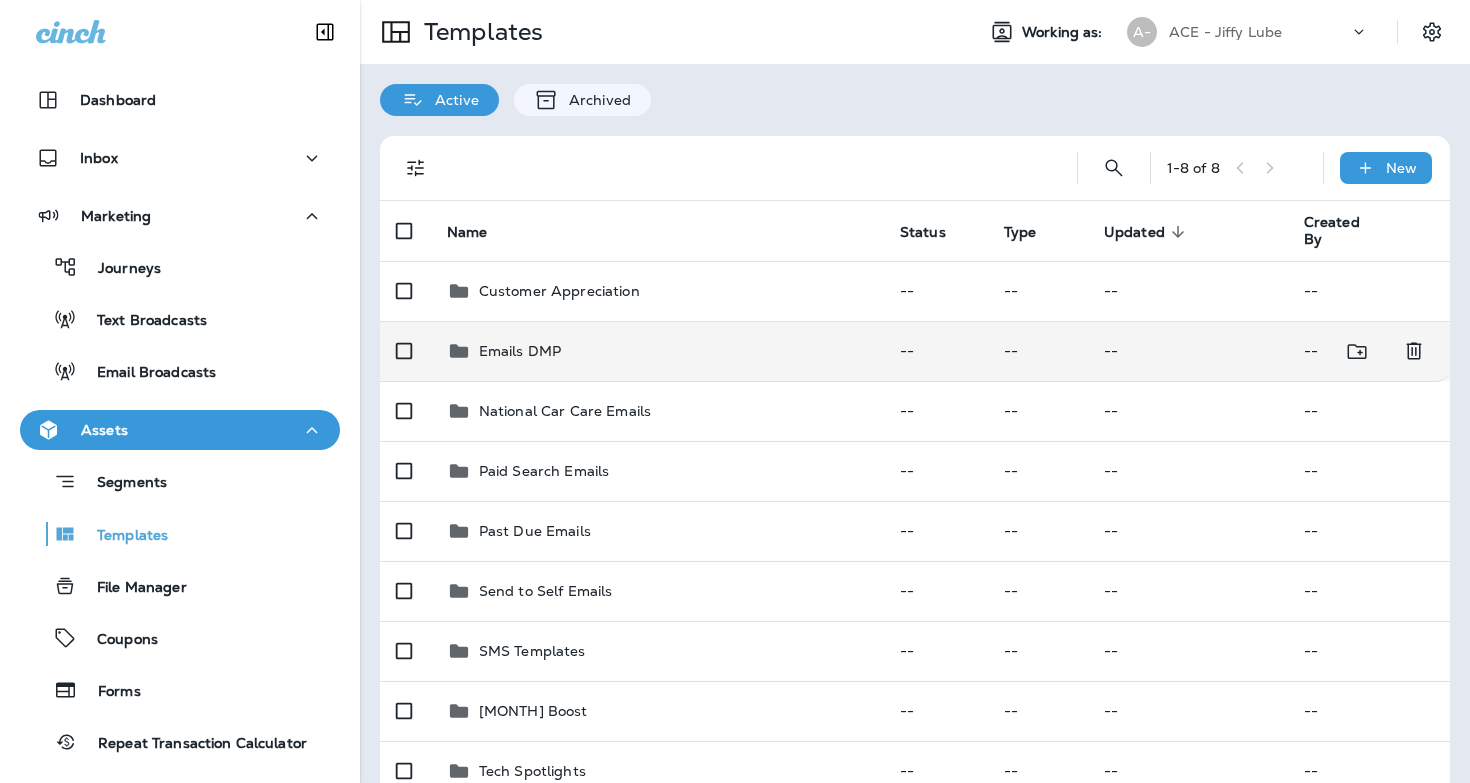 click on "Emails DMP" at bounding box center (520, 351) 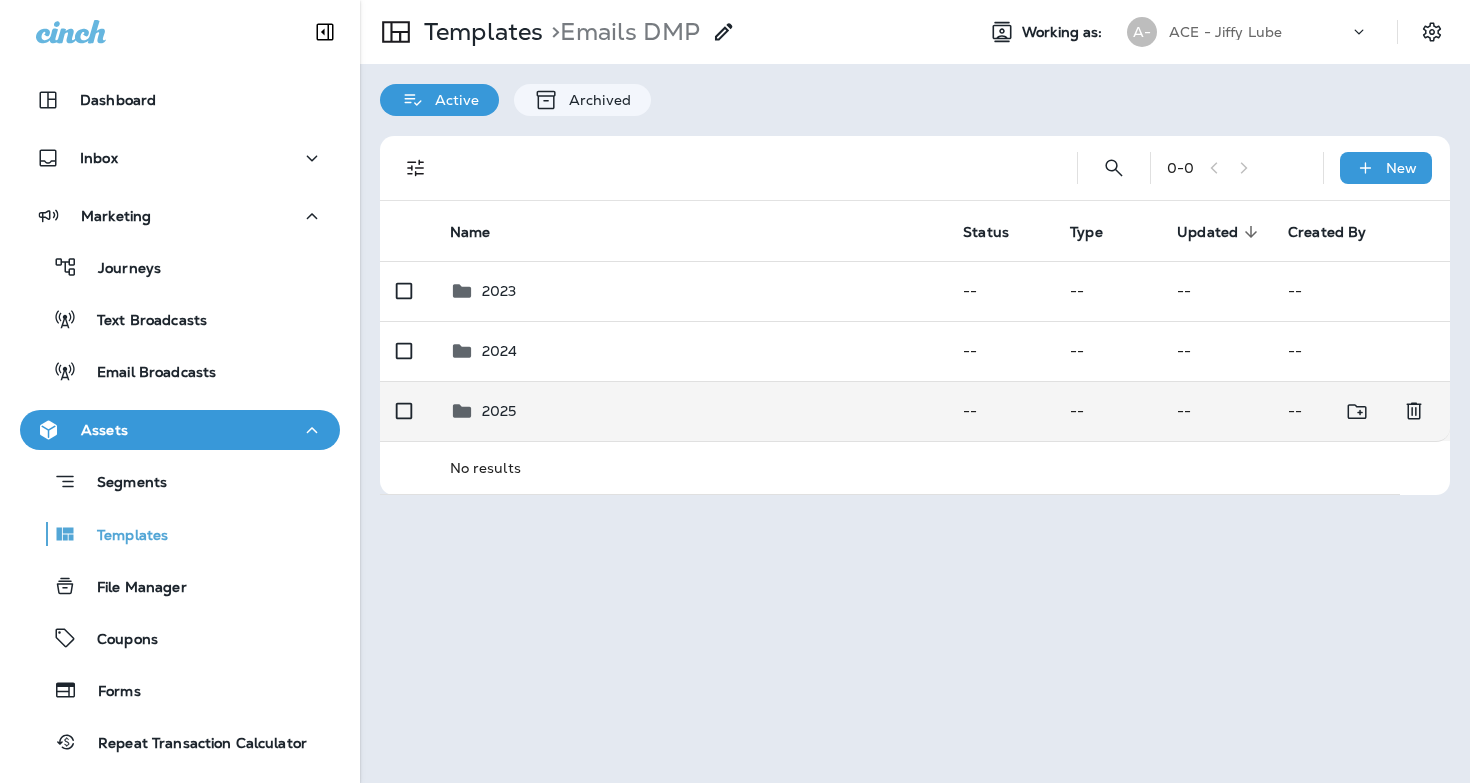 click on "2025" at bounding box center [691, 411] 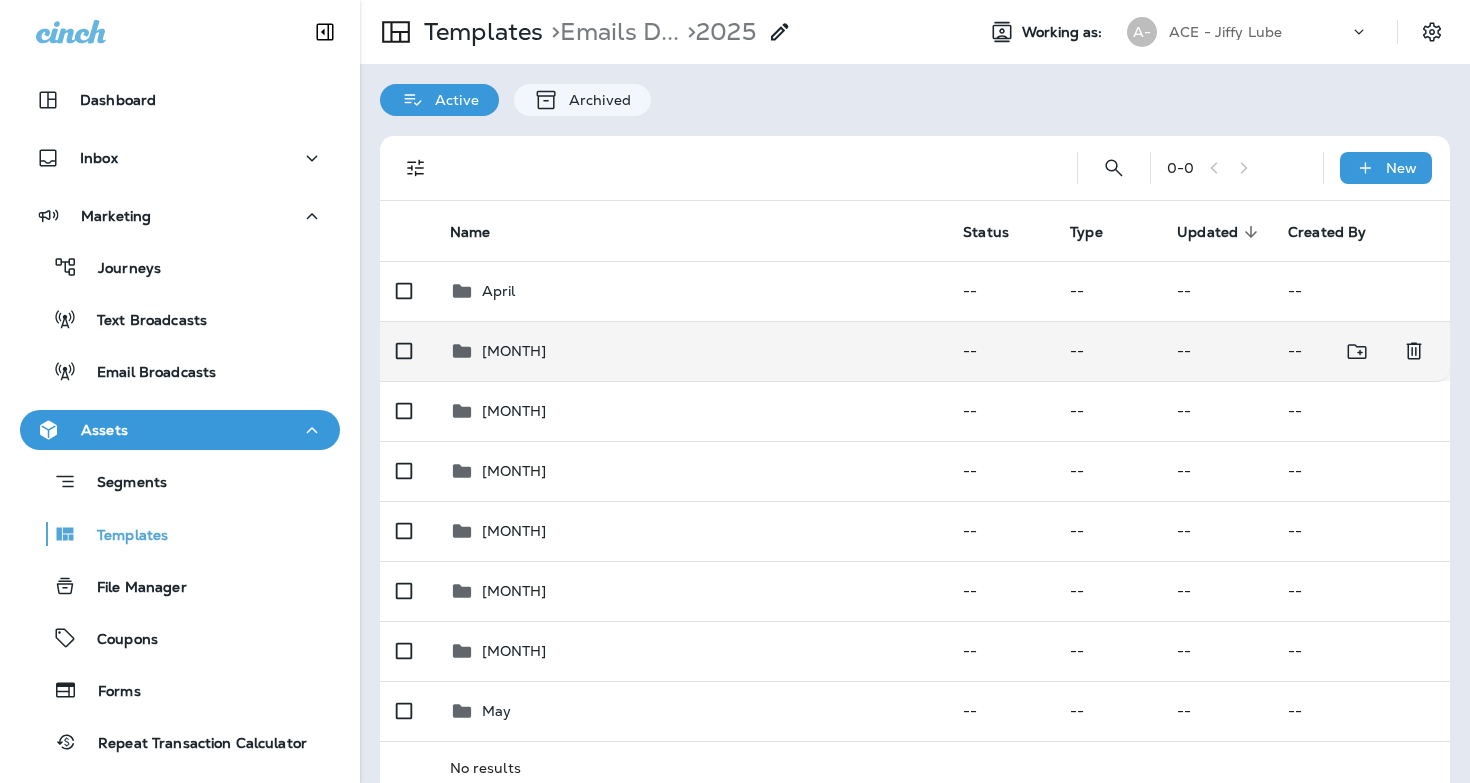 click on "[MONTH]" at bounding box center (691, 351) 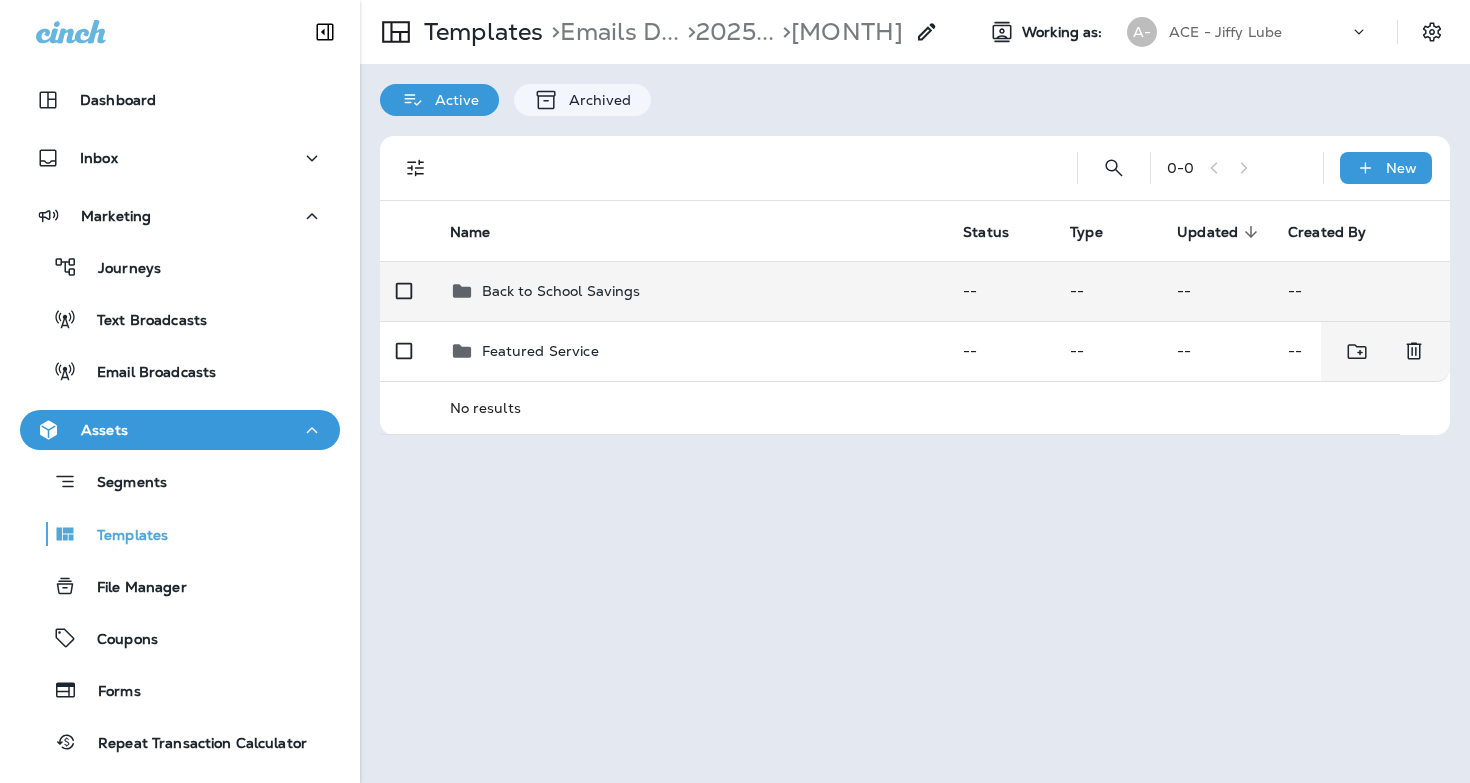 click on "Back to School Savings" at bounding box center (561, 291) 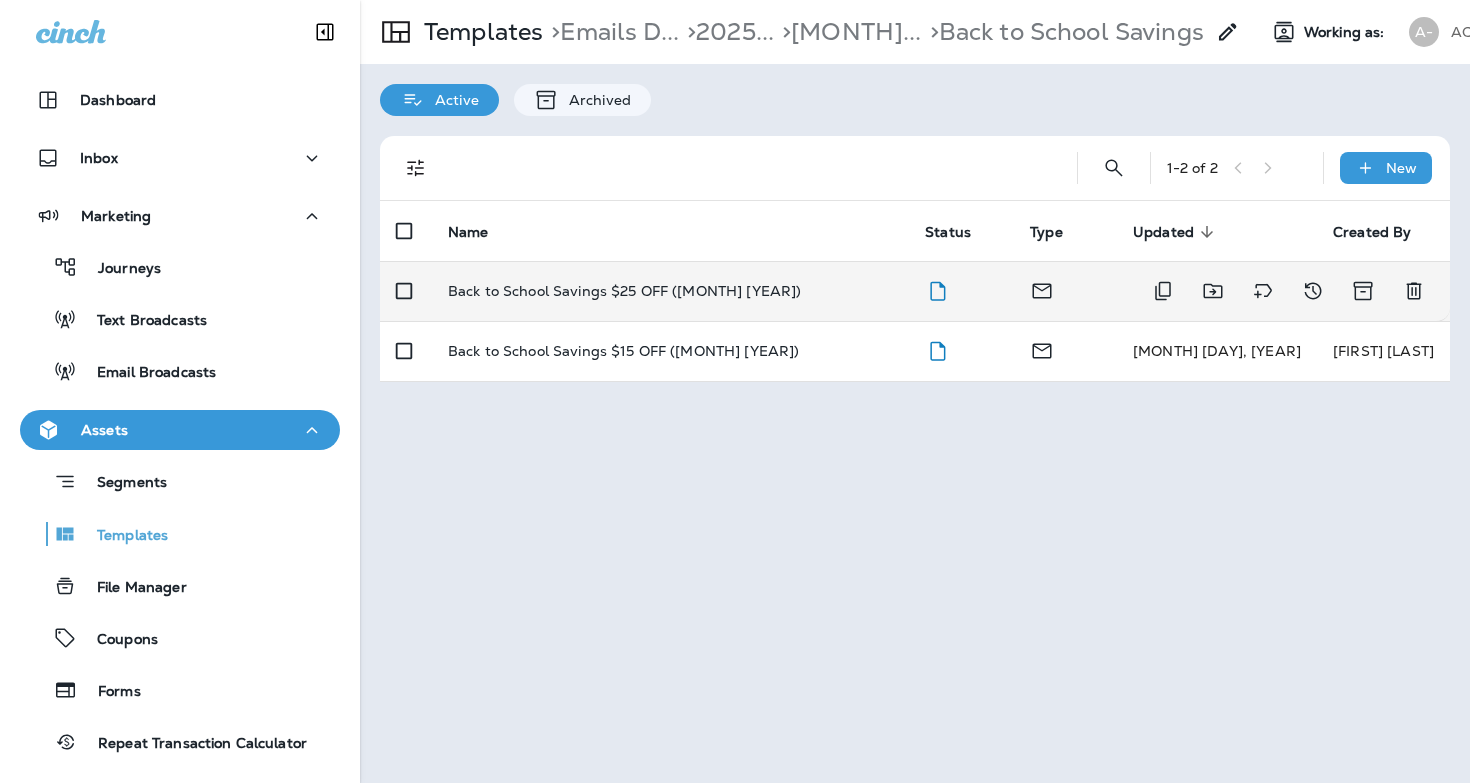 click on "Back to School Savings $25 OFF ([MONTH] [YEAR])" at bounding box center (625, 291) 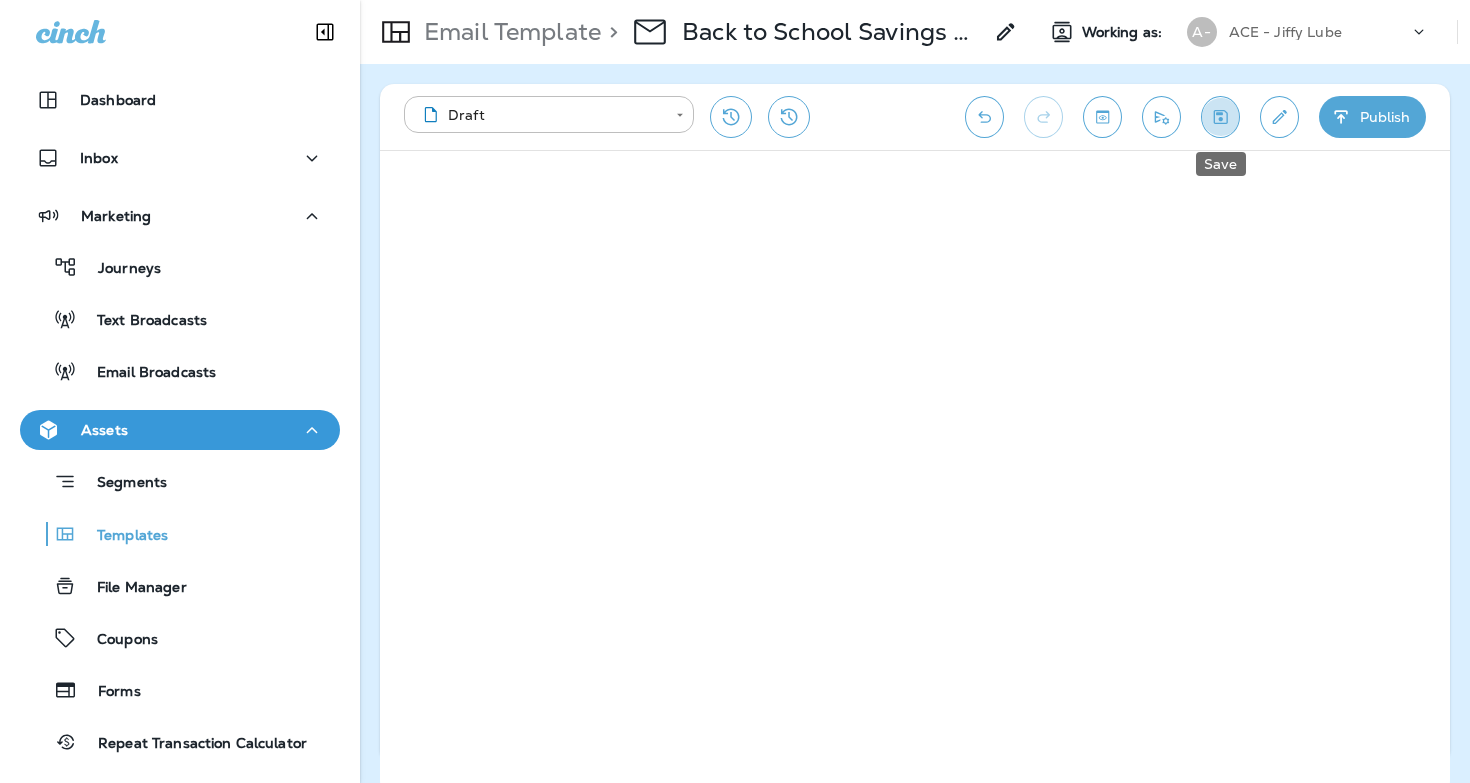 click 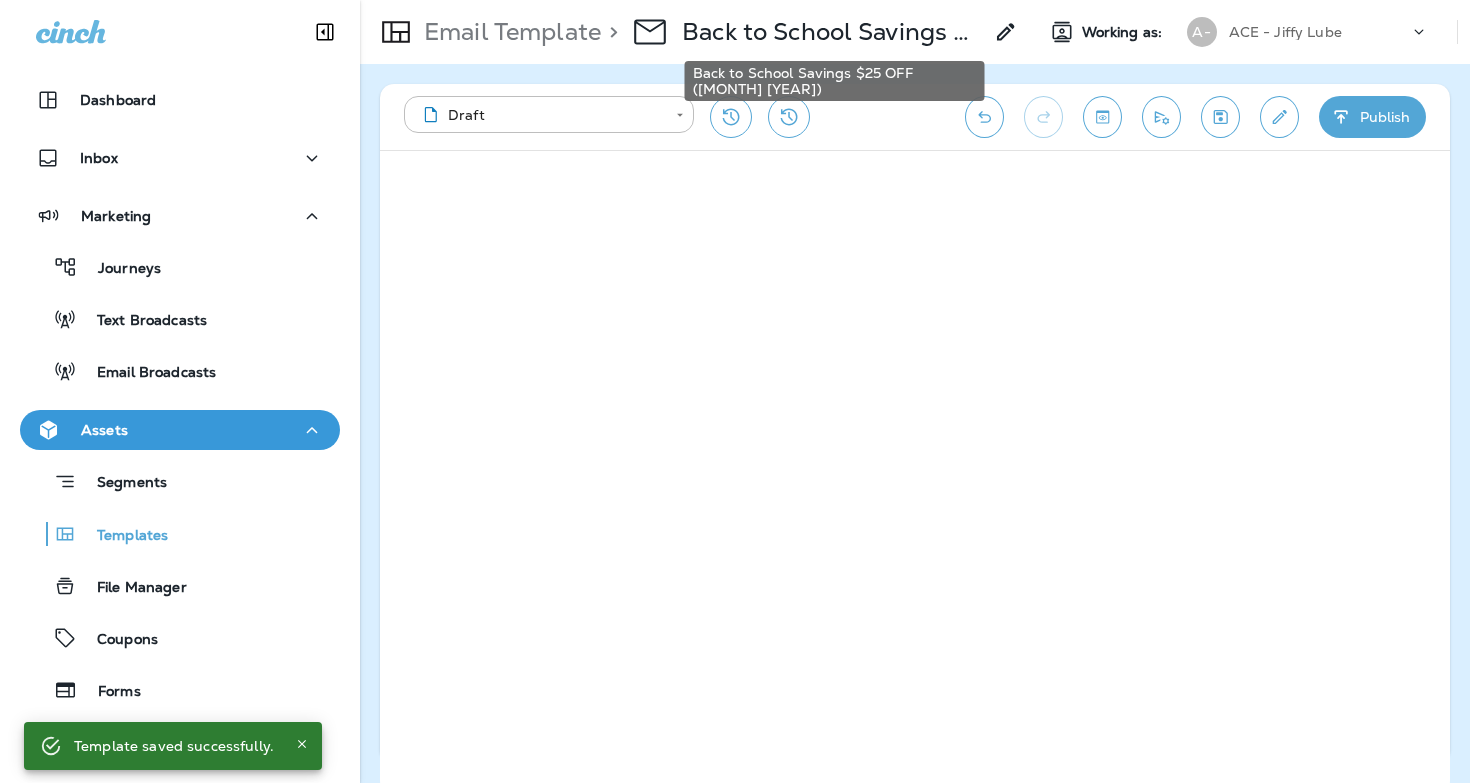 click on "Back to School Savings $25 OFF ([MONTH] [YEAR])" at bounding box center [832, 32] 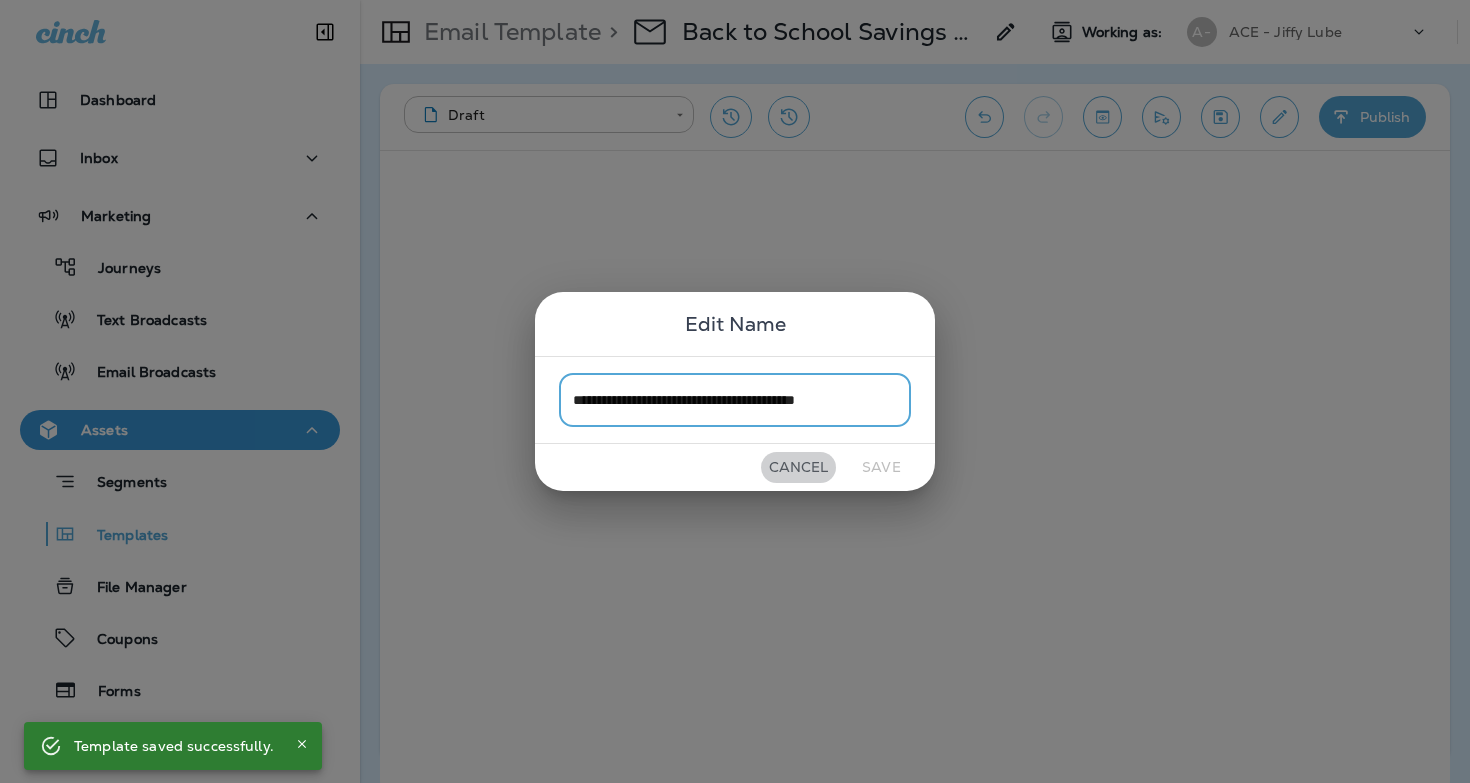 click on "Cancel" at bounding box center (798, 467) 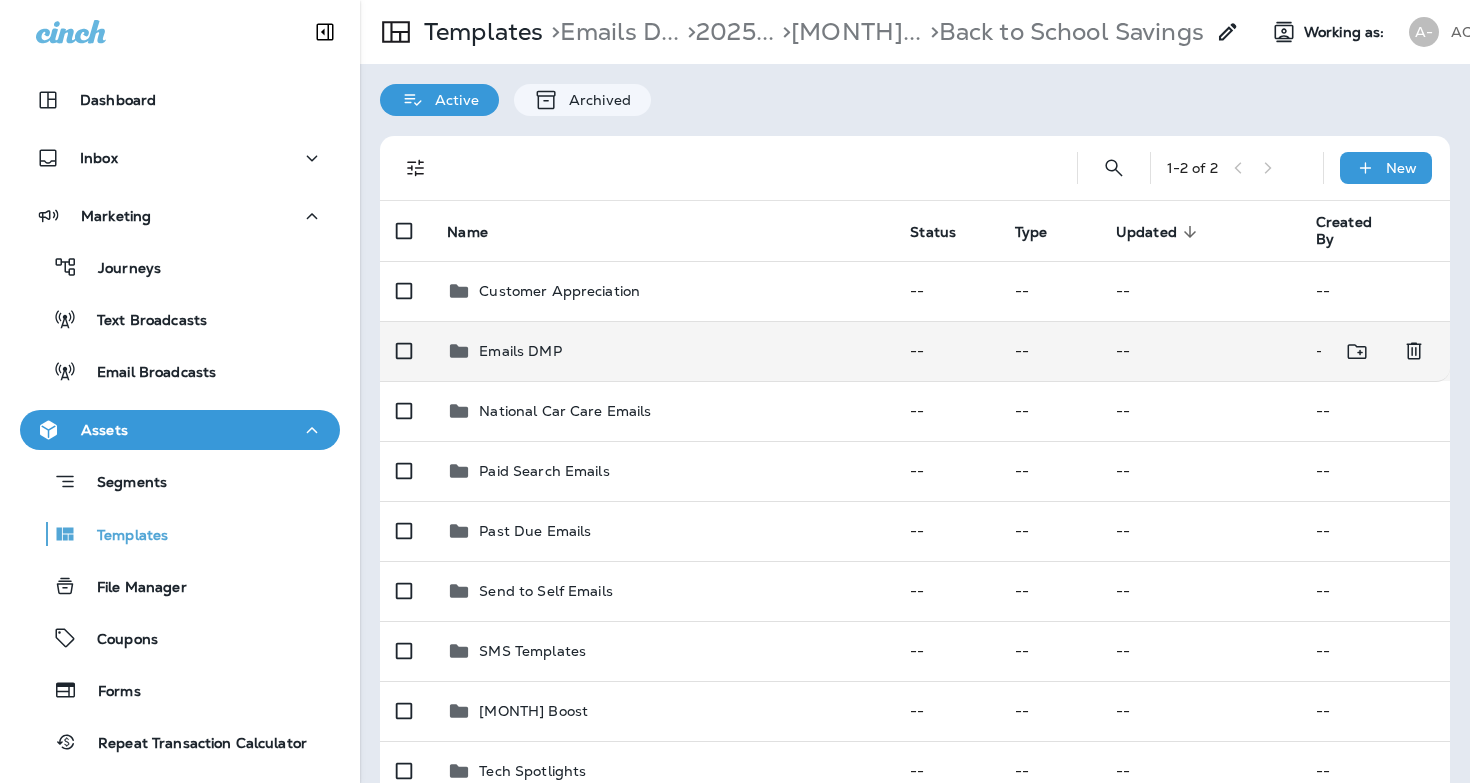 click on "Emails DMP" at bounding box center (662, 351) 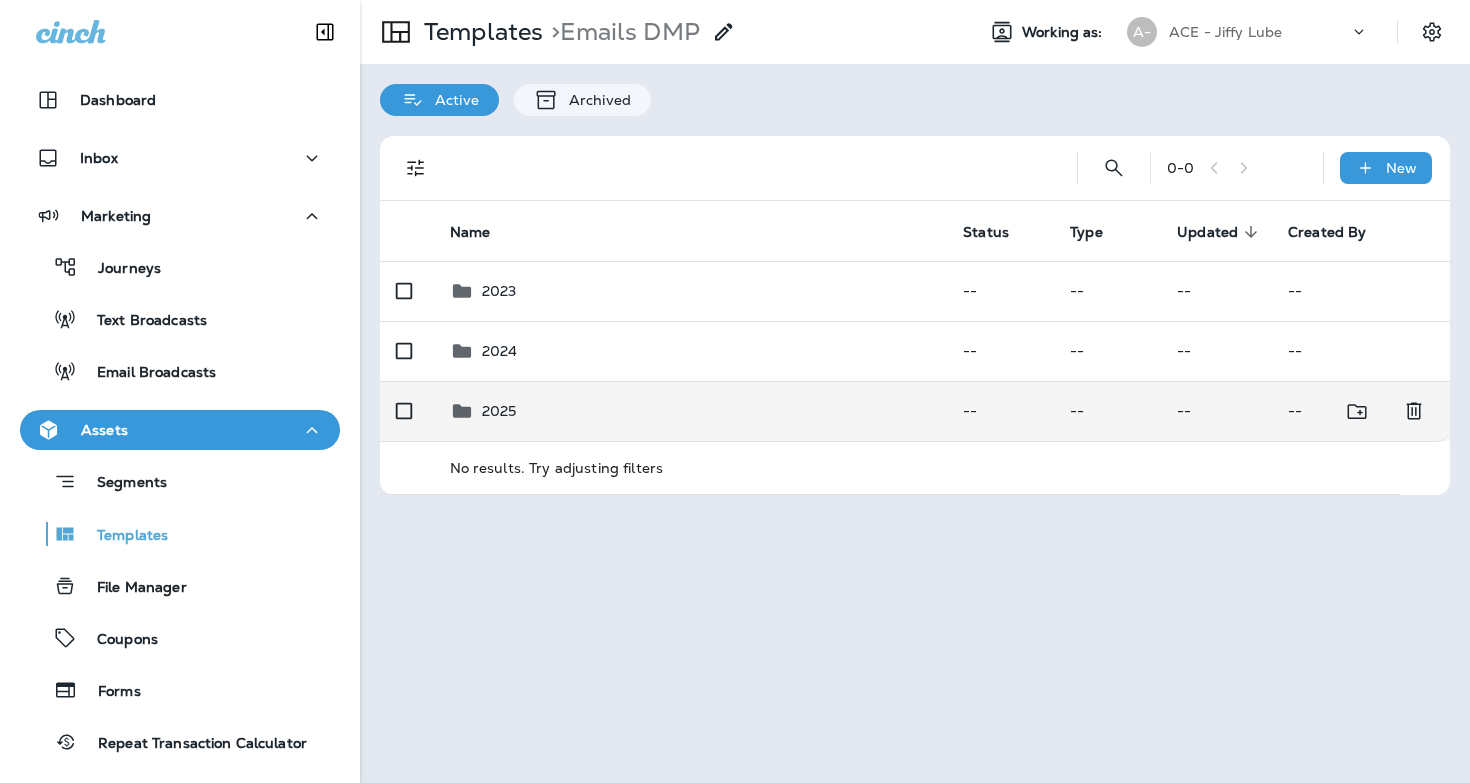 click on "2025" at bounding box center [691, 411] 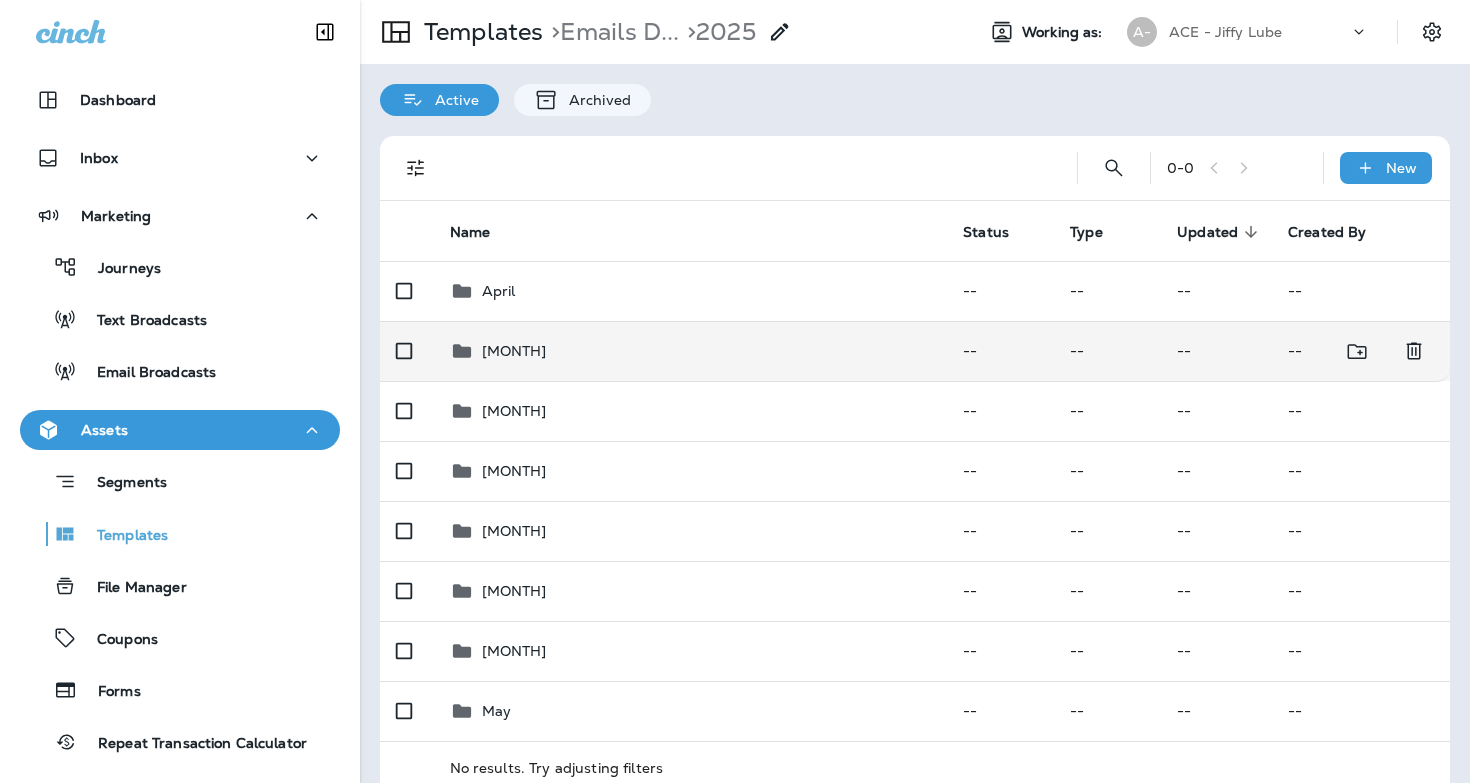 click on "[MONTH]" at bounding box center [691, 351] 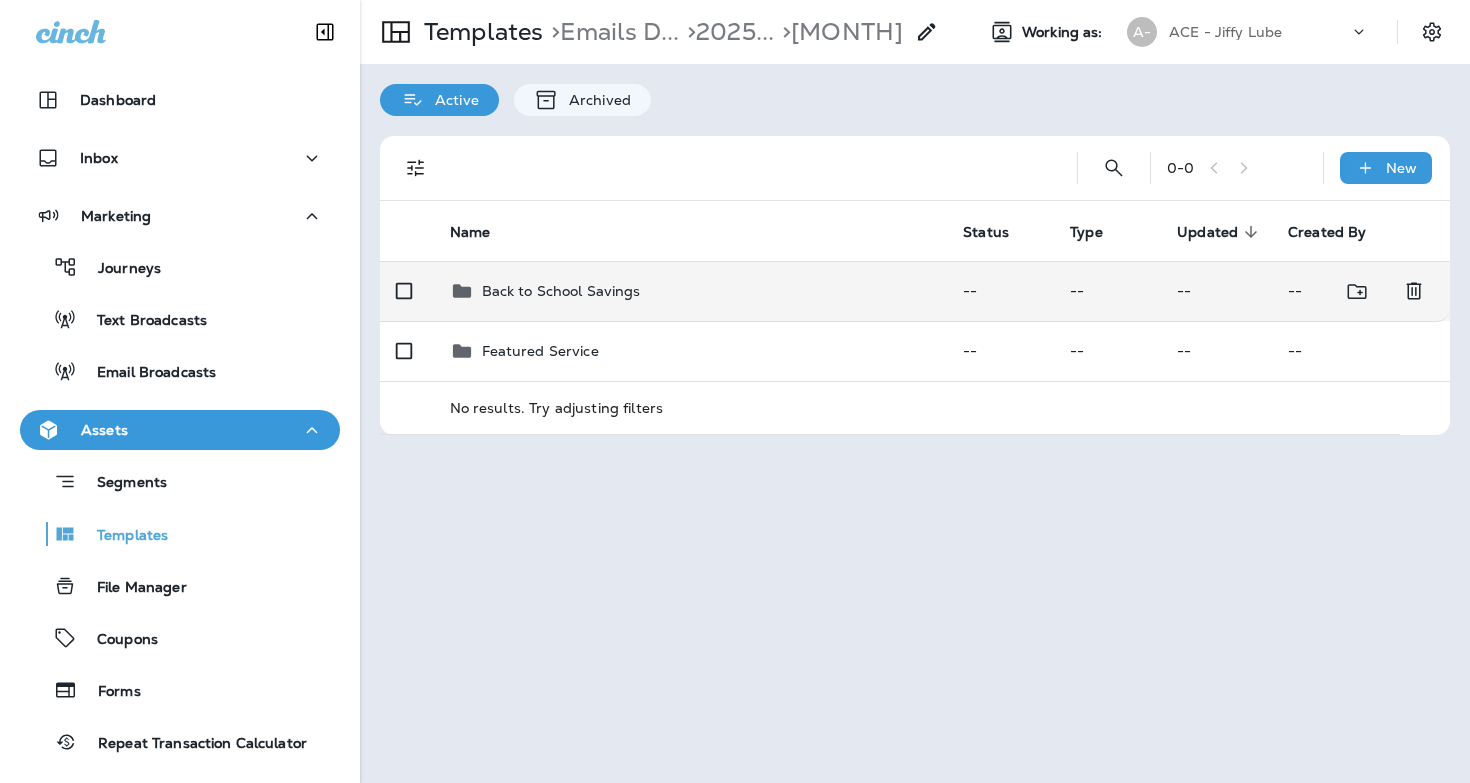click on "Back to School Savings" at bounding box center [561, 291] 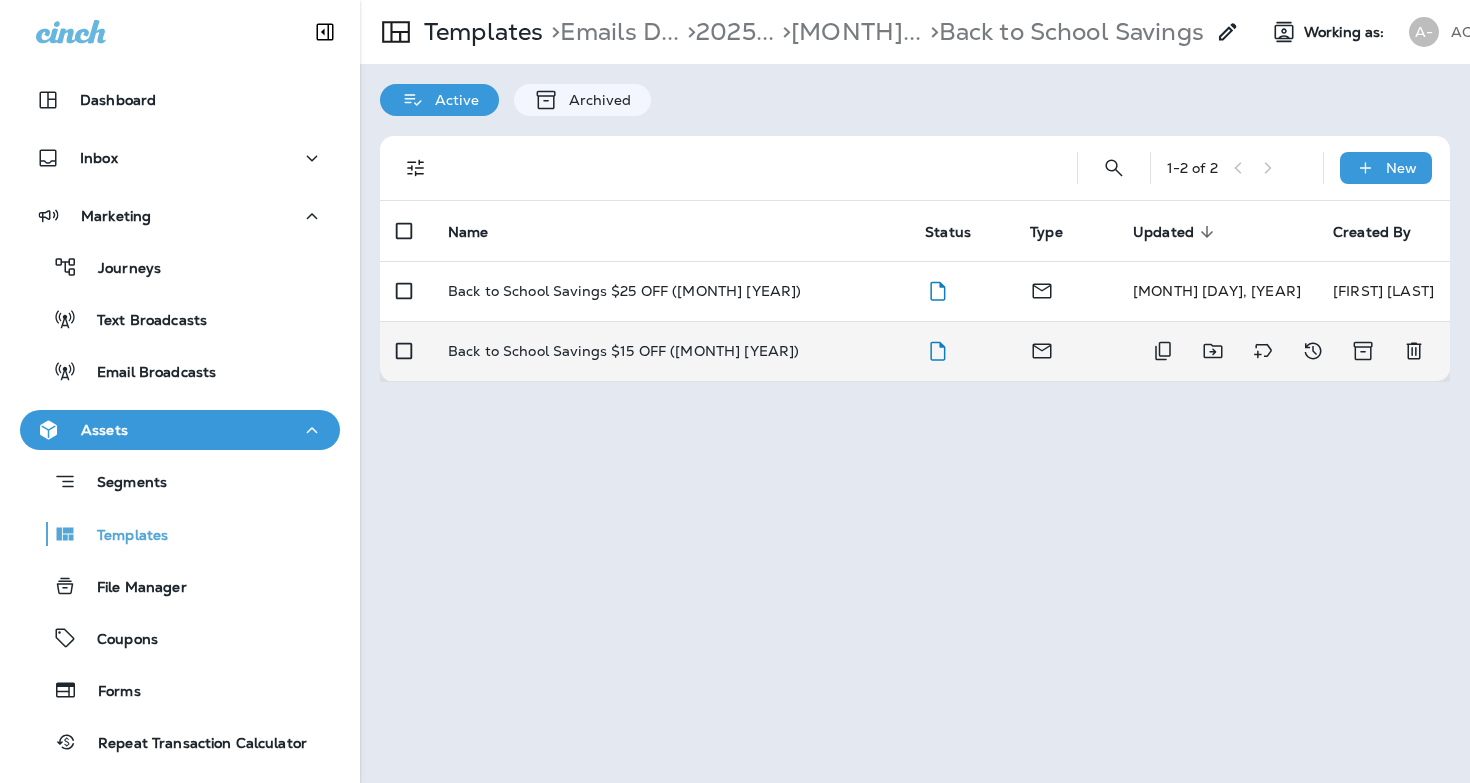click on "Back to School Savings $15 OFF ([MONTH] [YEAR])" at bounding box center (624, 351) 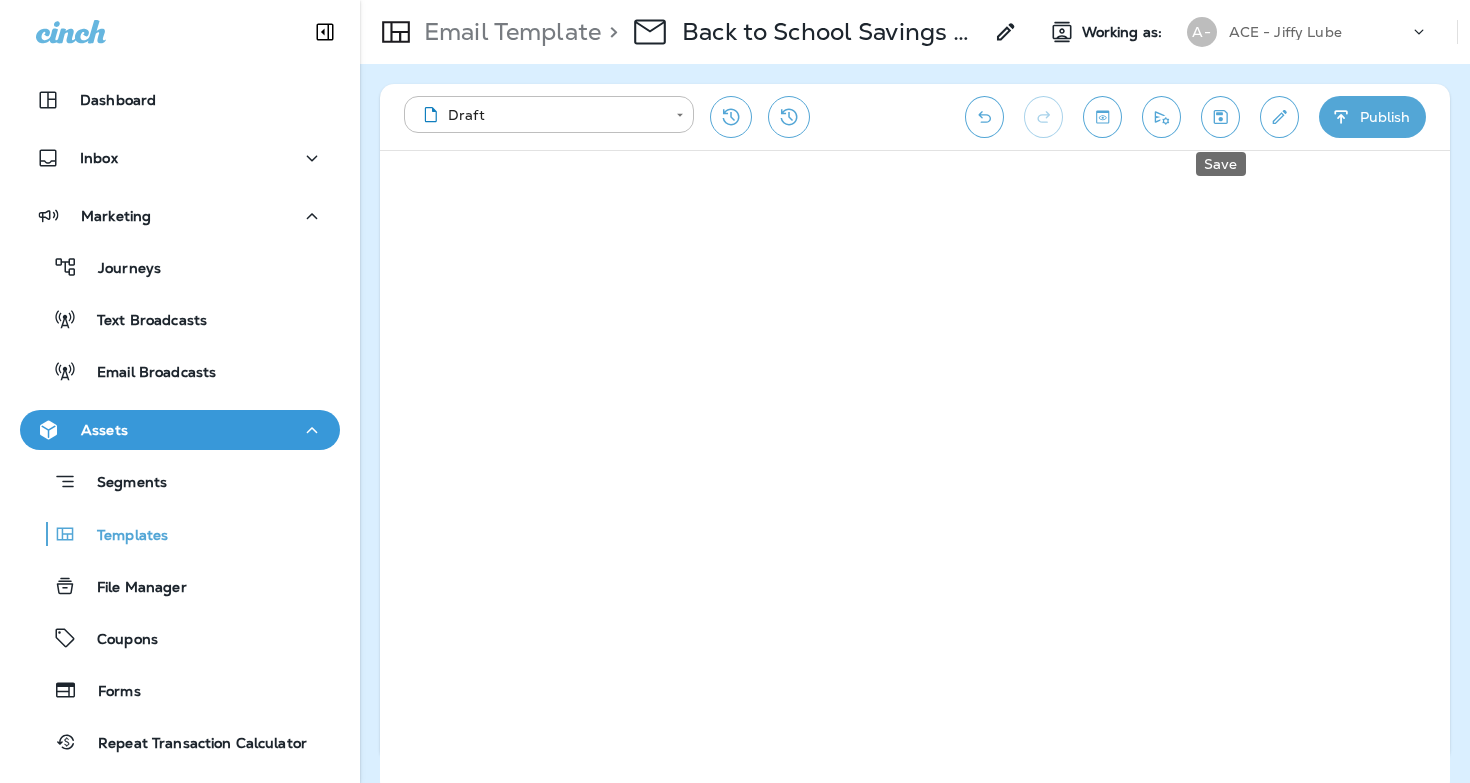 click at bounding box center (1220, 117) 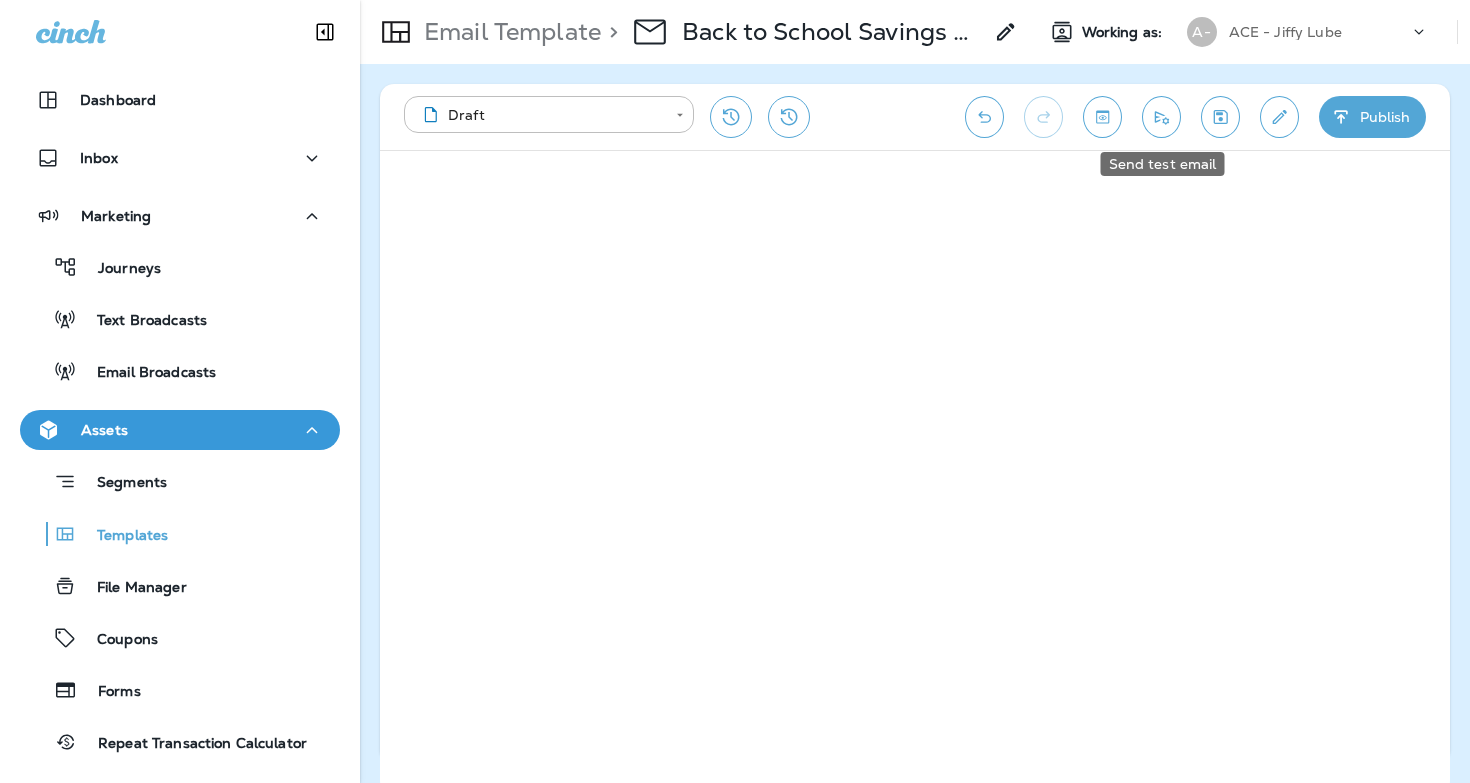 click at bounding box center (1161, 117) 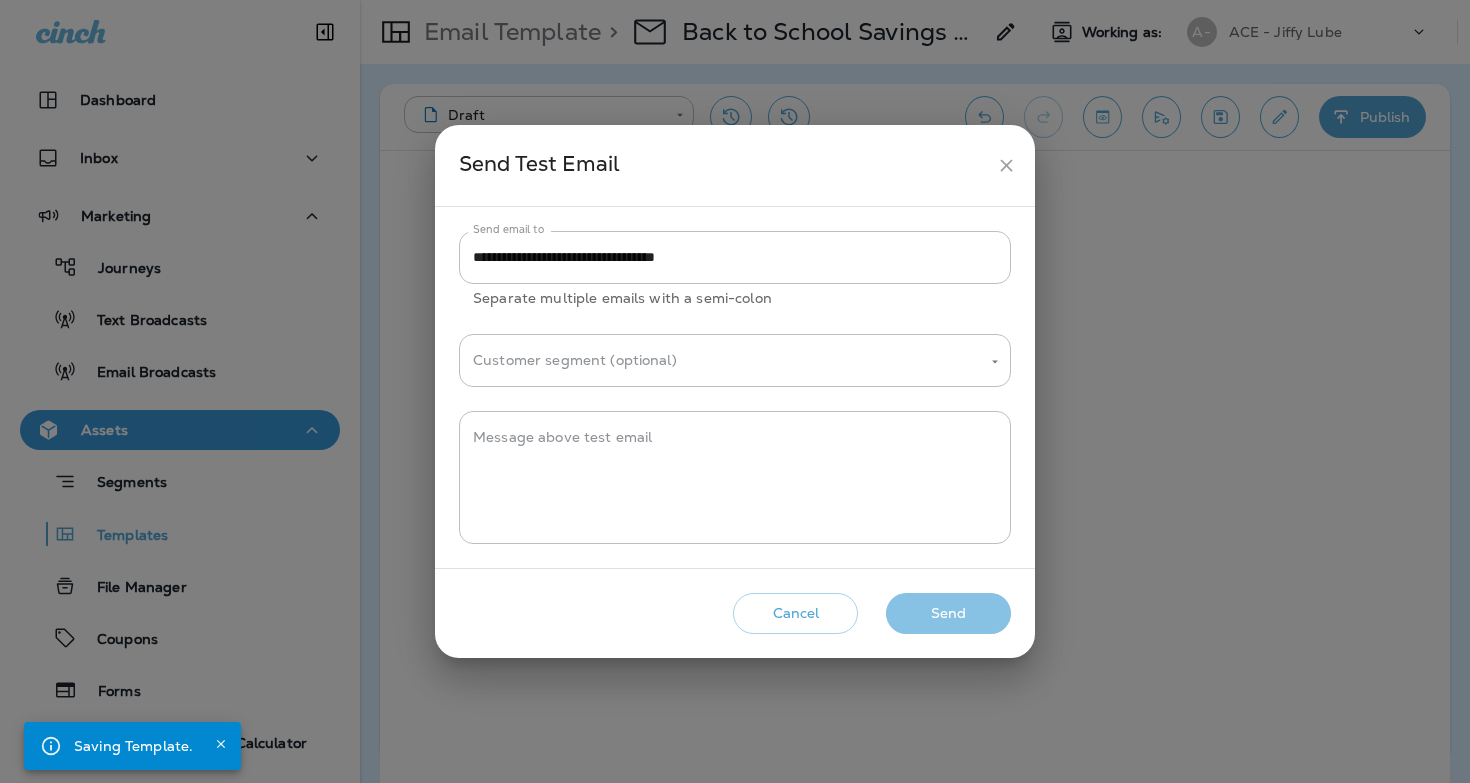 click on "Send" at bounding box center [948, 613] 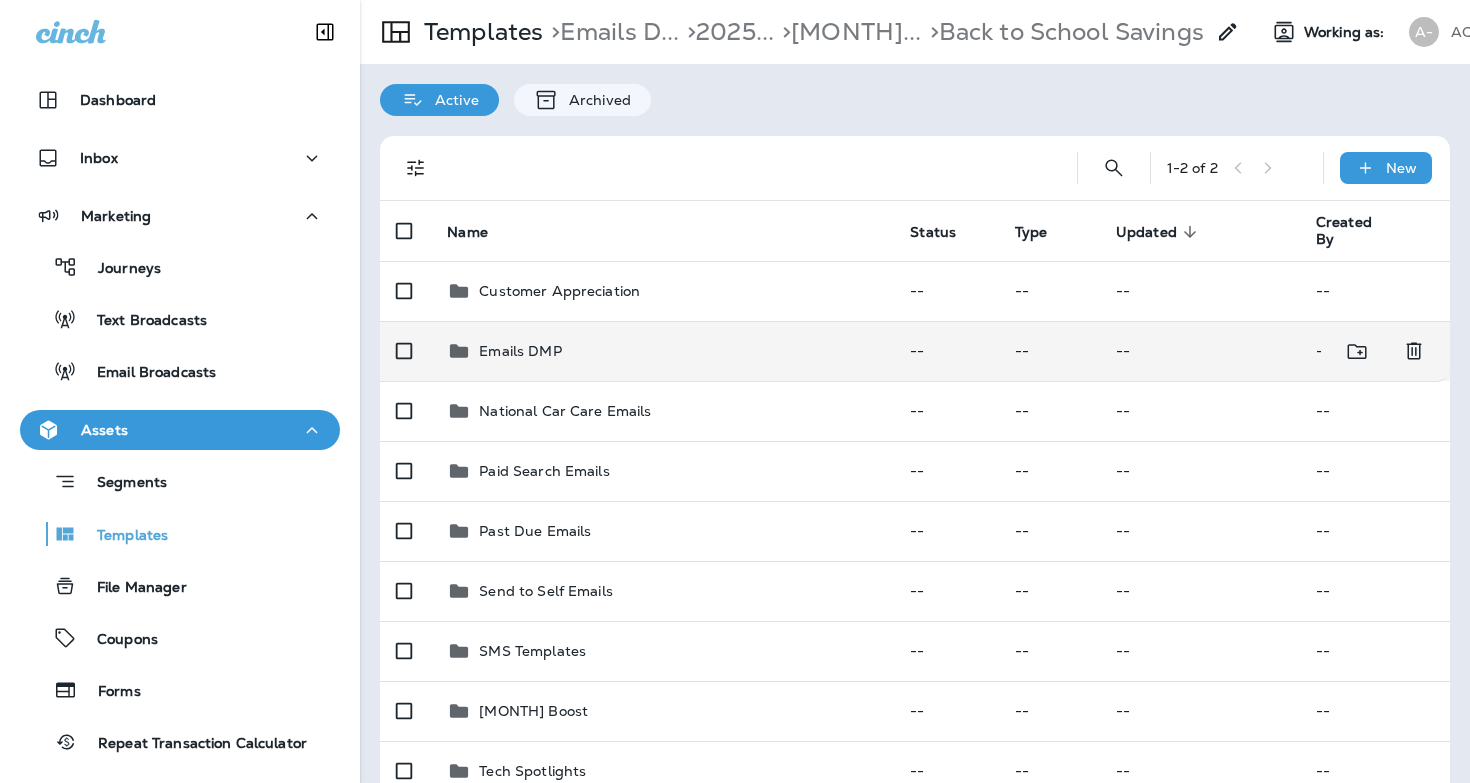 click on "Emails DMP" at bounding box center (662, 351) 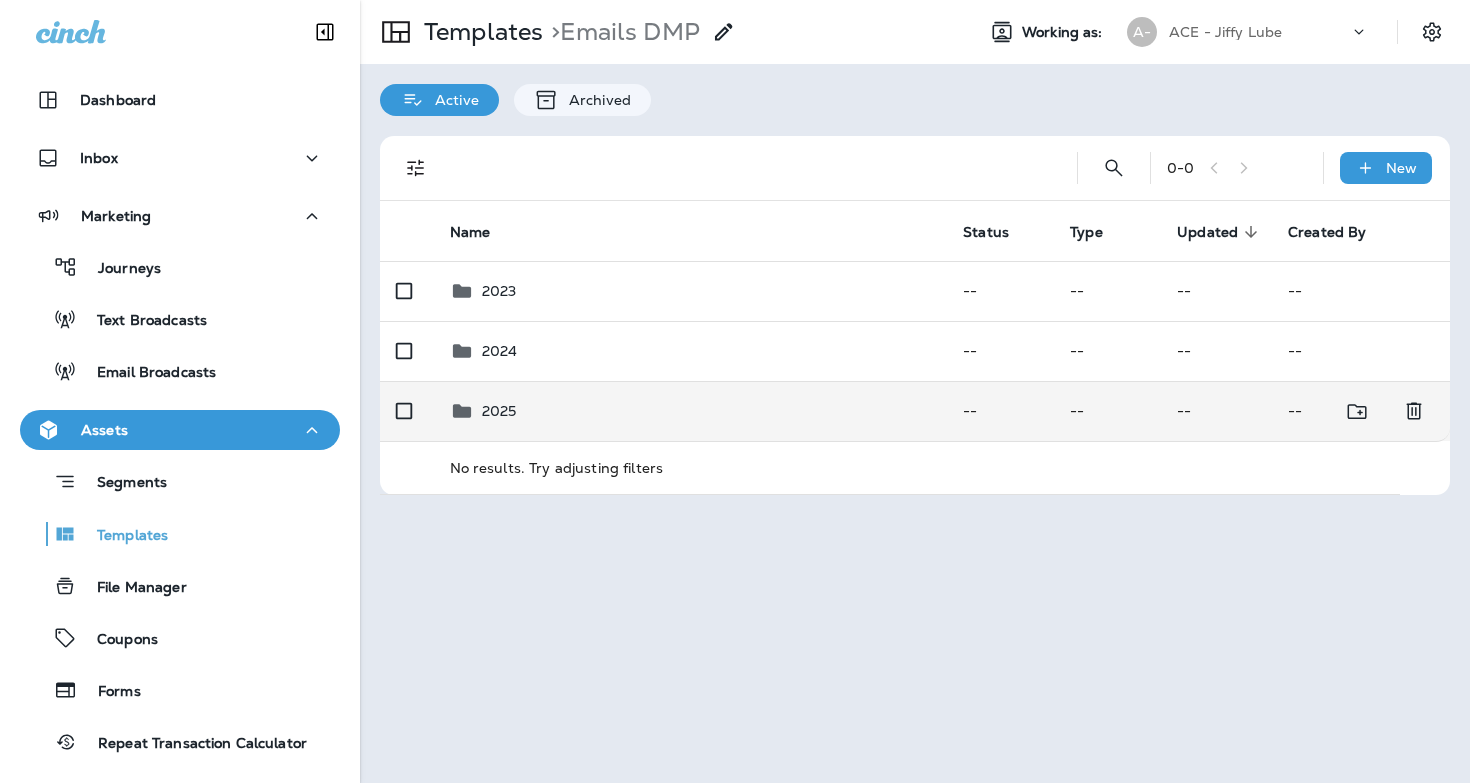 click on "2025" at bounding box center (691, 411) 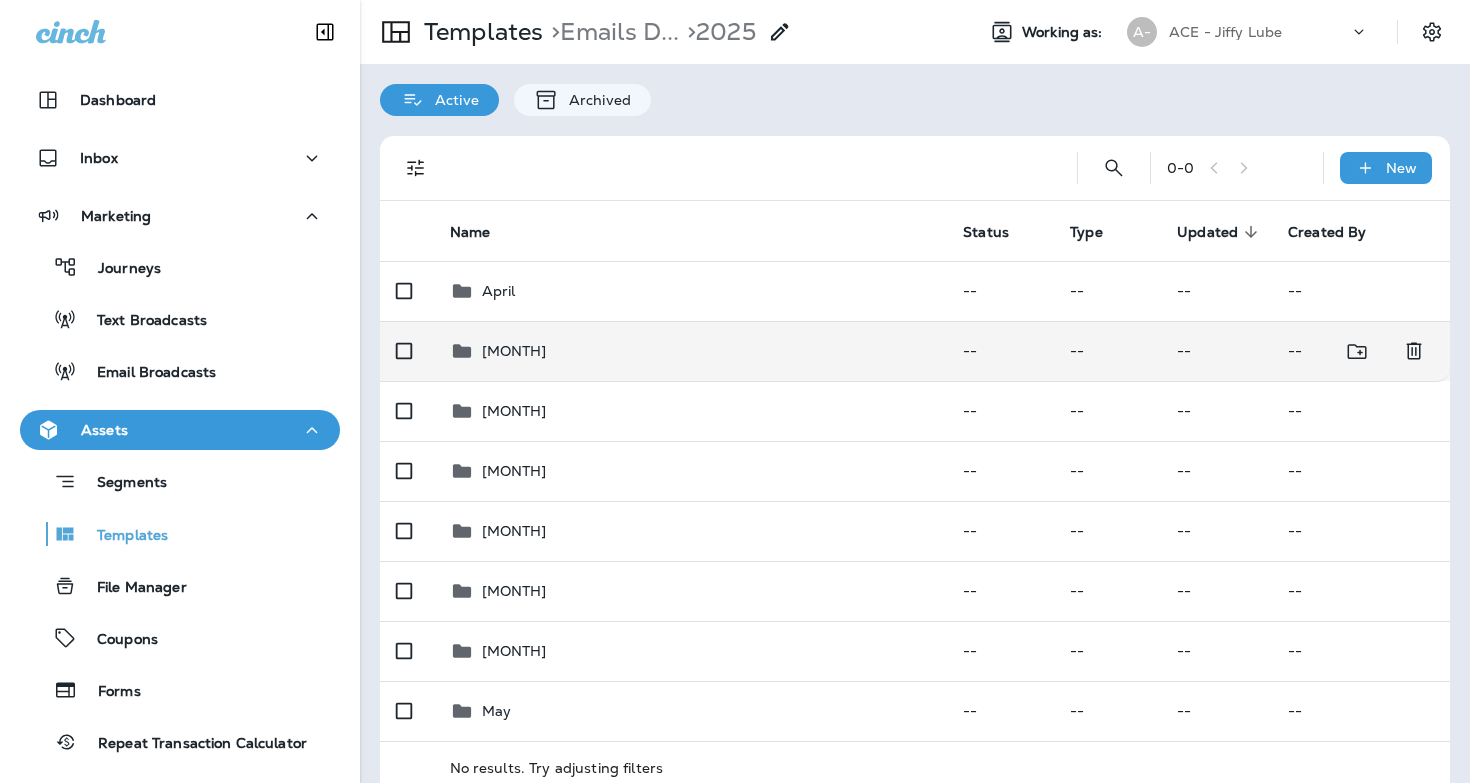 click on "[MONTH]" at bounding box center (514, 351) 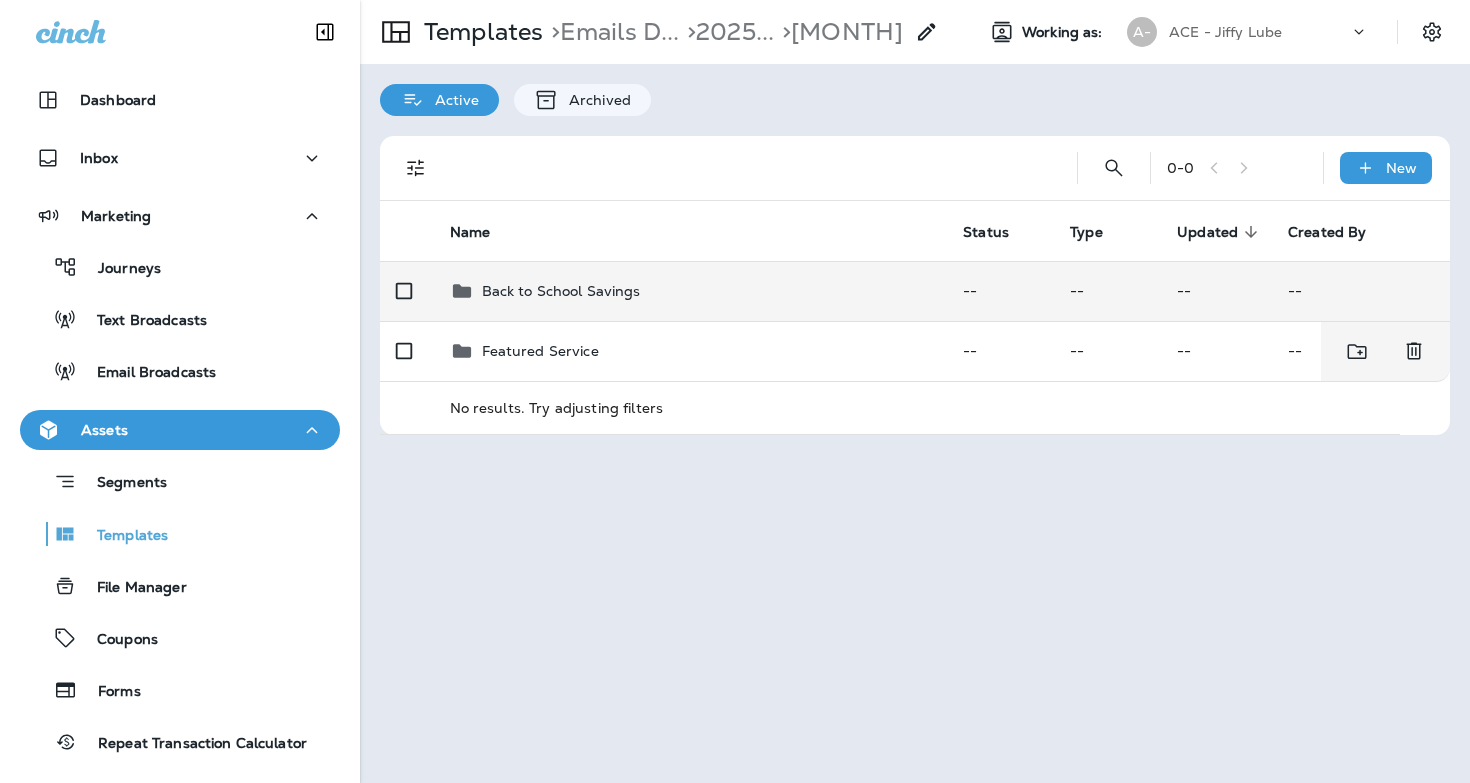 click on "Back to School Savings" at bounding box center (561, 291) 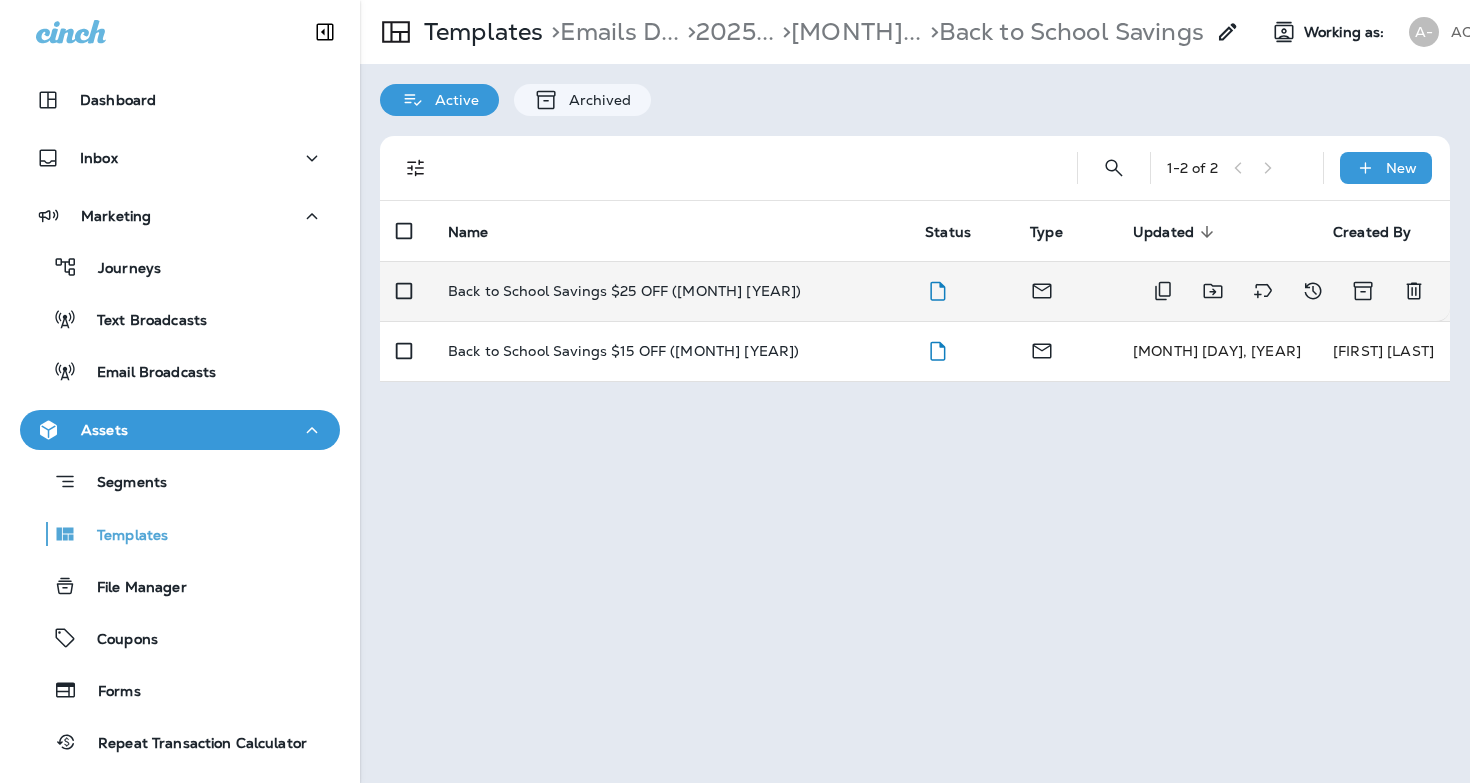 click on "Back to School Savings $25 OFF ([MONTH] [YEAR])" at bounding box center (625, 291) 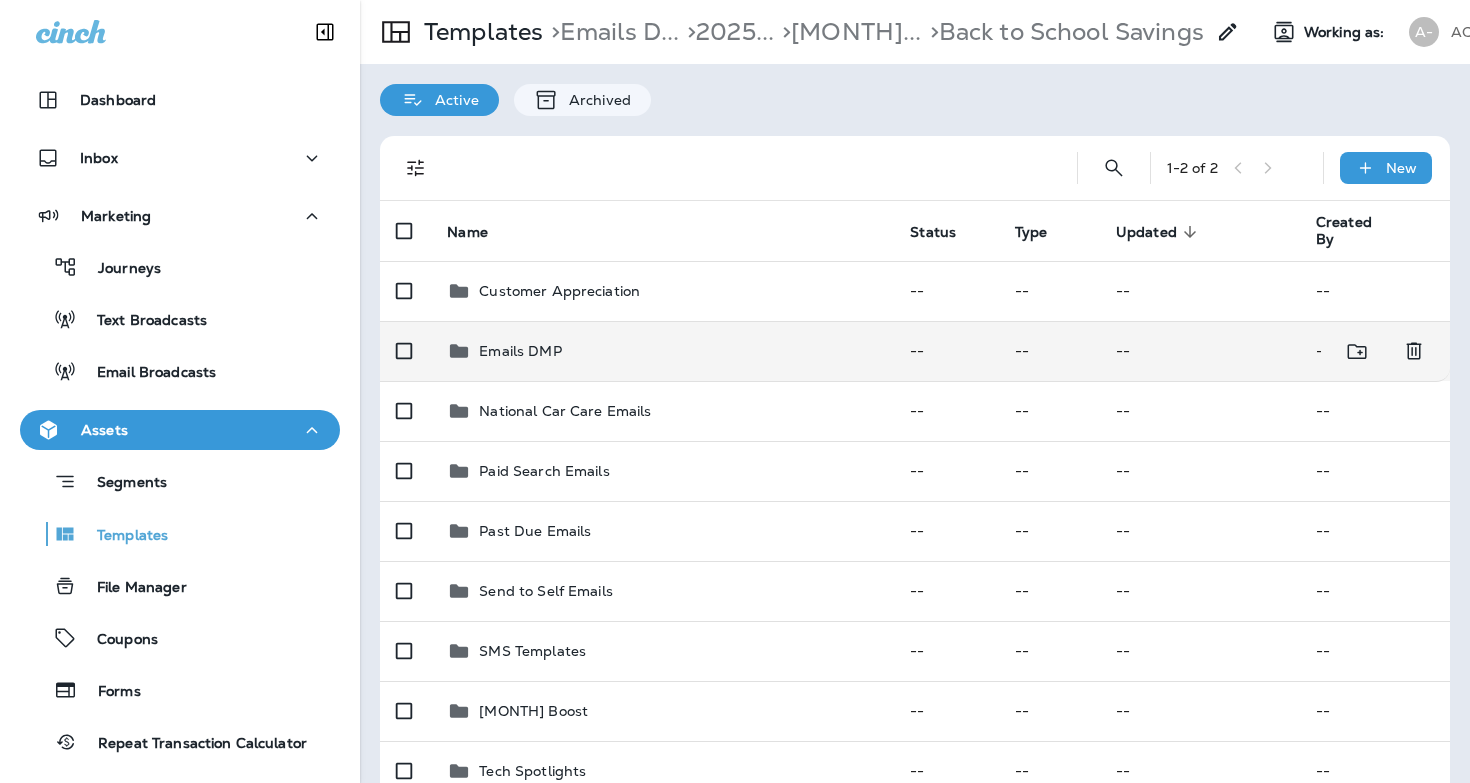 click on "Emails DMP" at bounding box center (520, 351) 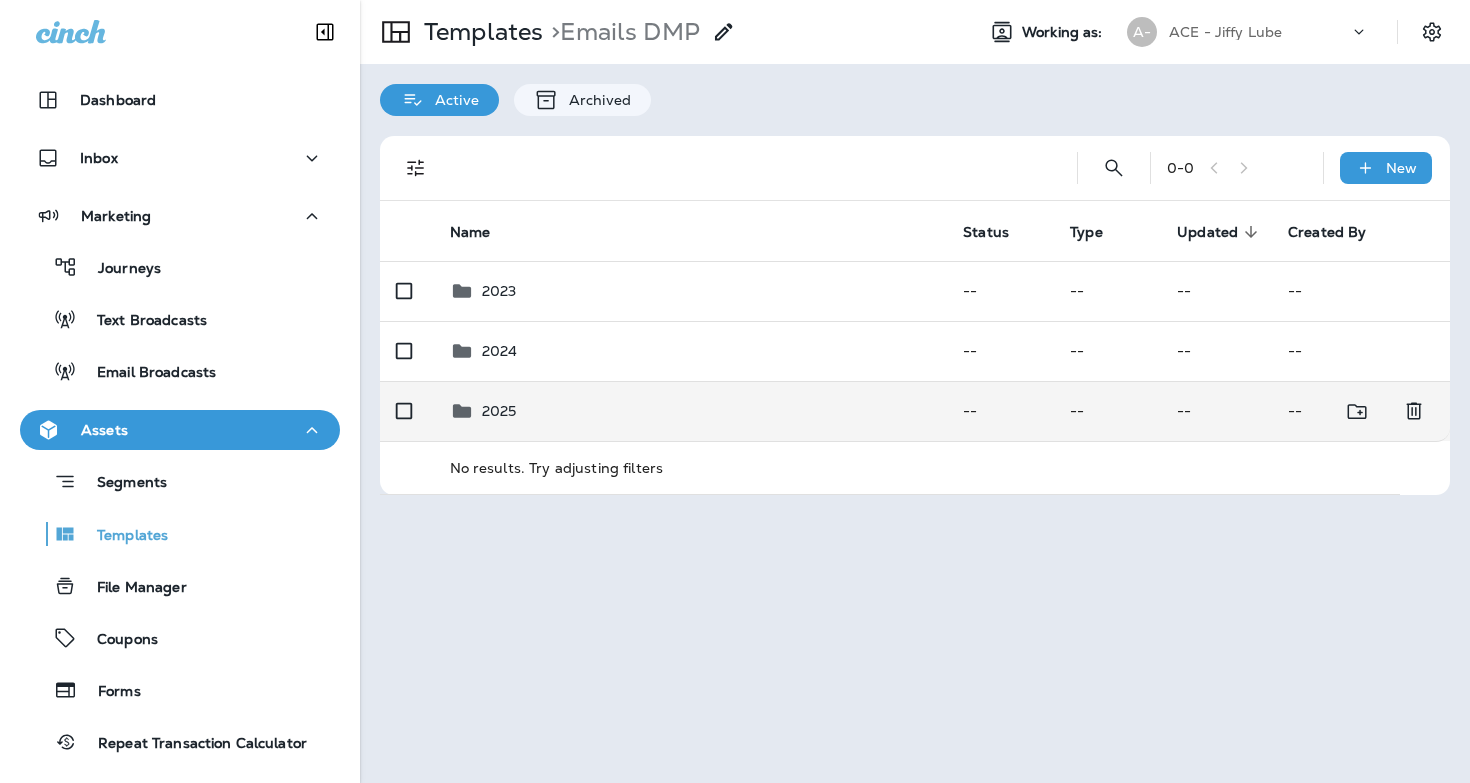 click on "2025" at bounding box center [499, 411] 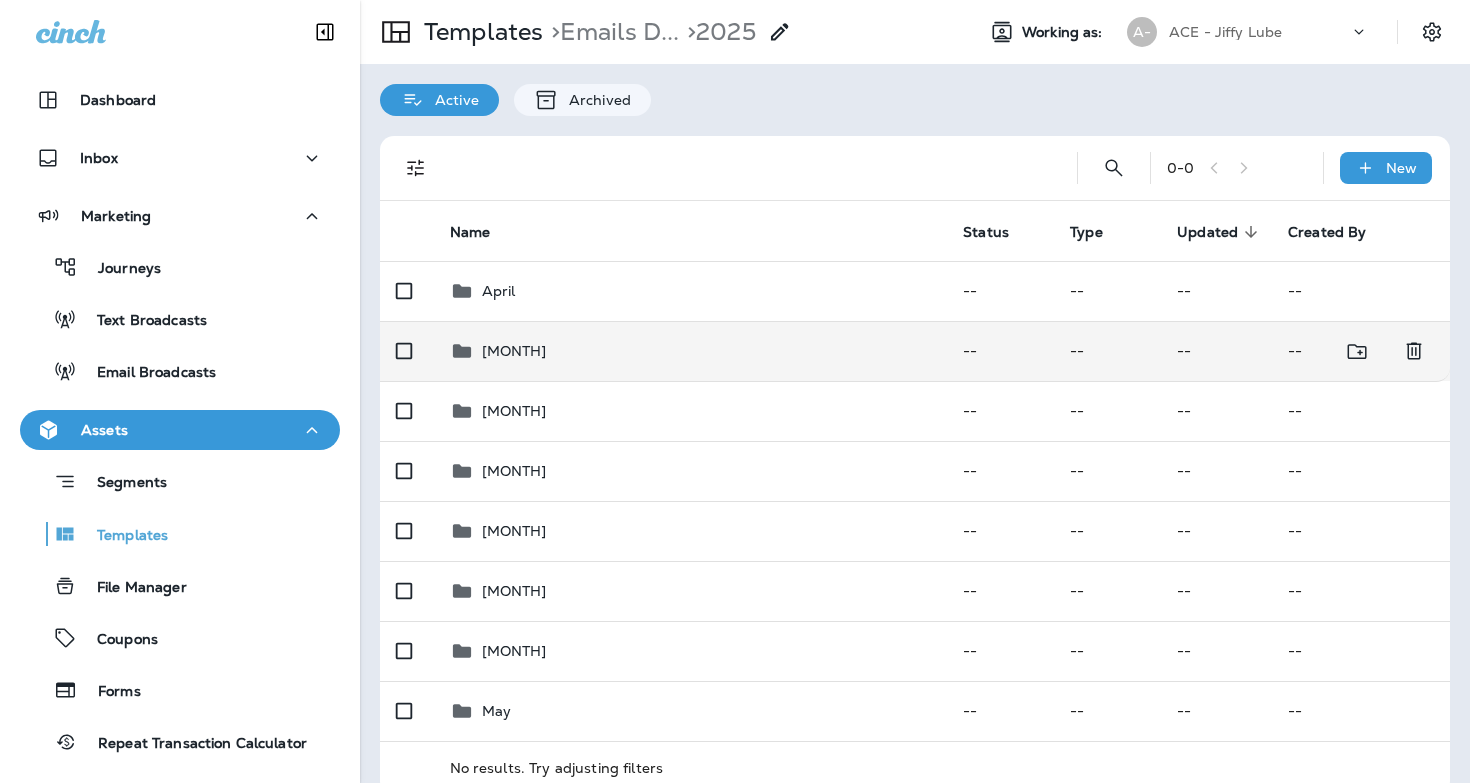 click on "[MONTH]" at bounding box center (691, 351) 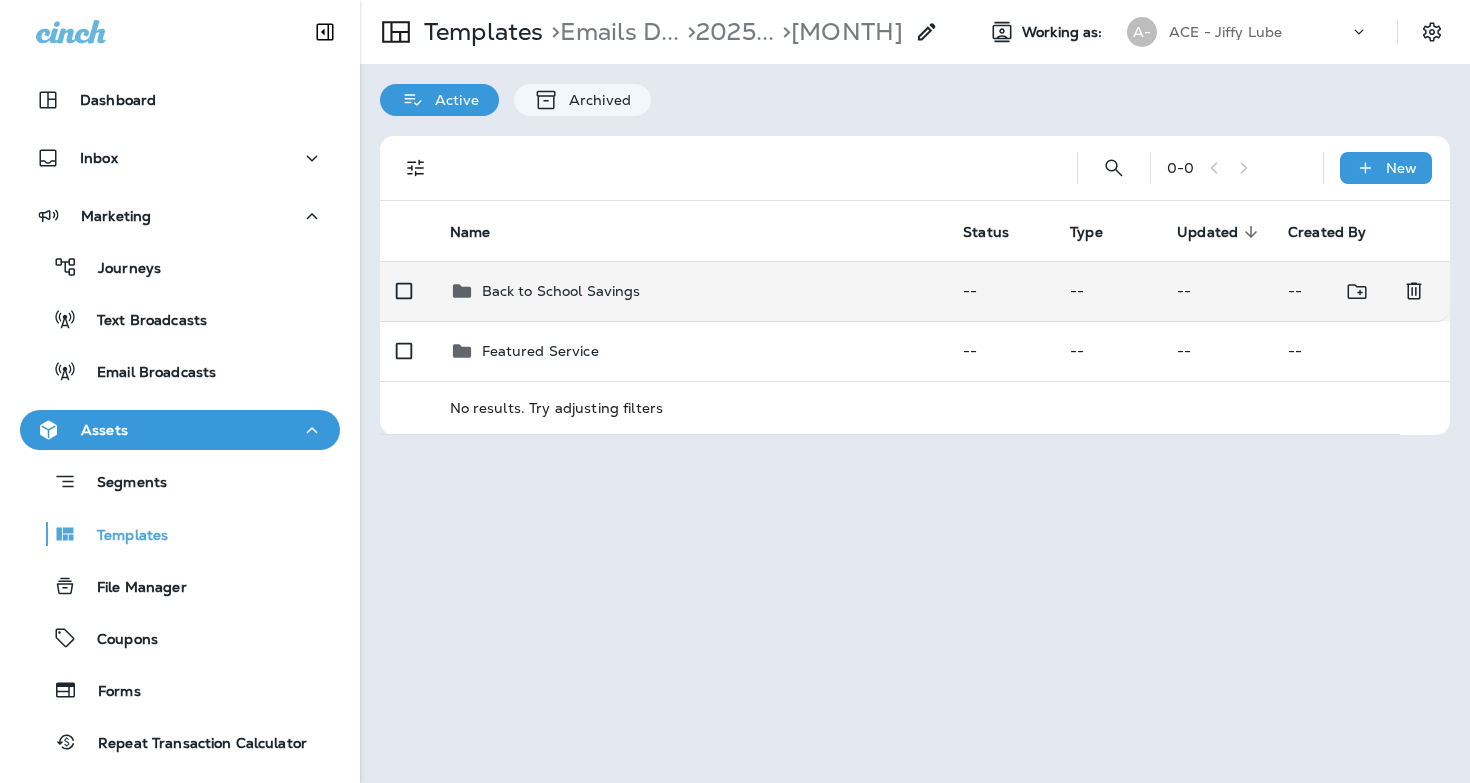 click on "Back to School Savings" at bounding box center [561, 291] 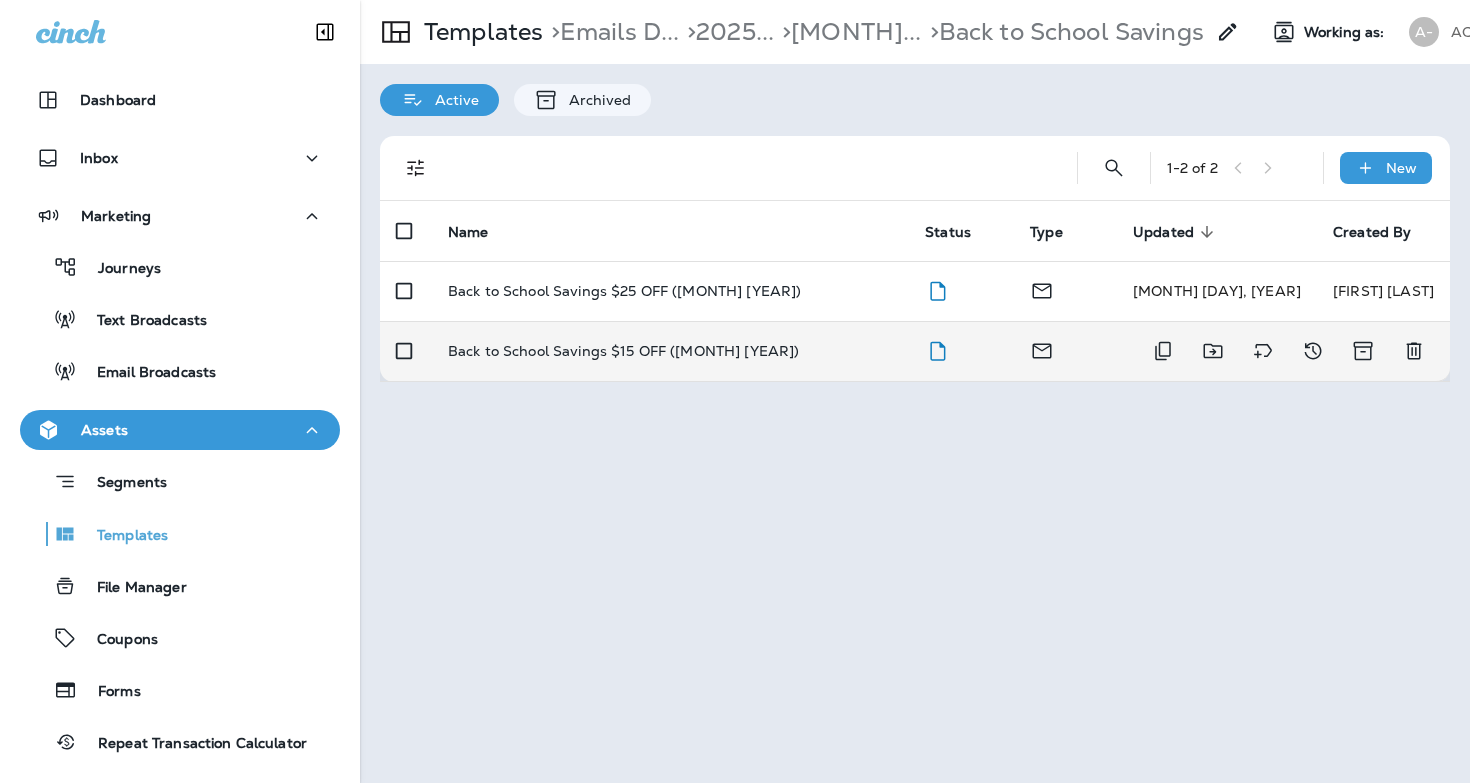 click on "Back to School Savings $15 OFF ([MONTH] [YEAR])" at bounding box center [624, 351] 